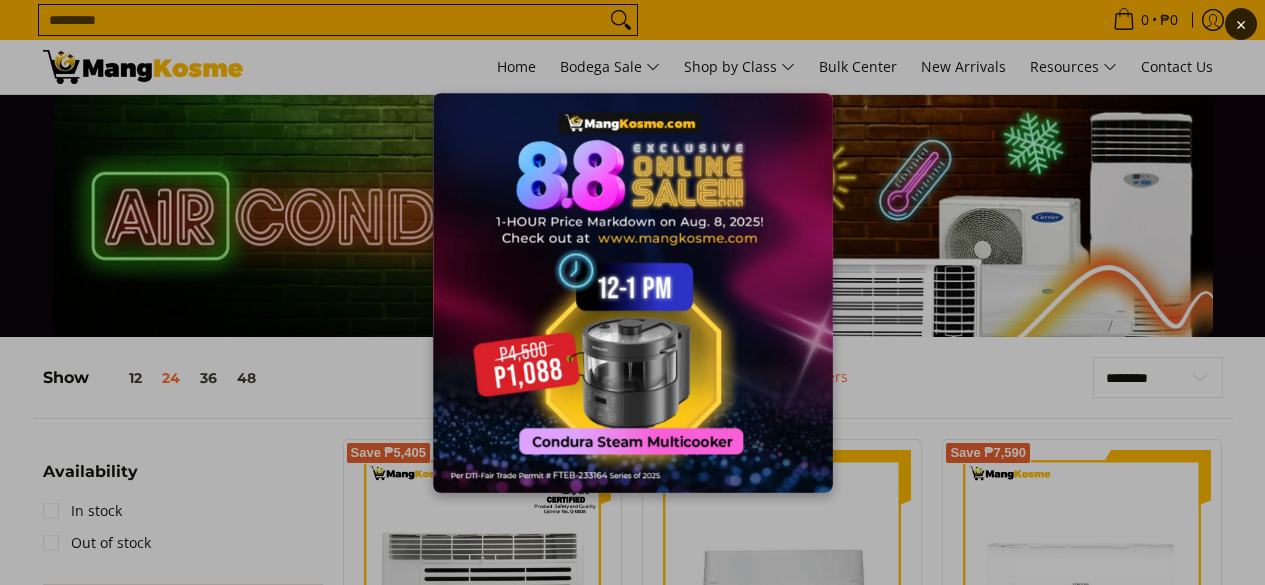 scroll, scrollTop: 0, scrollLeft: 0, axis: both 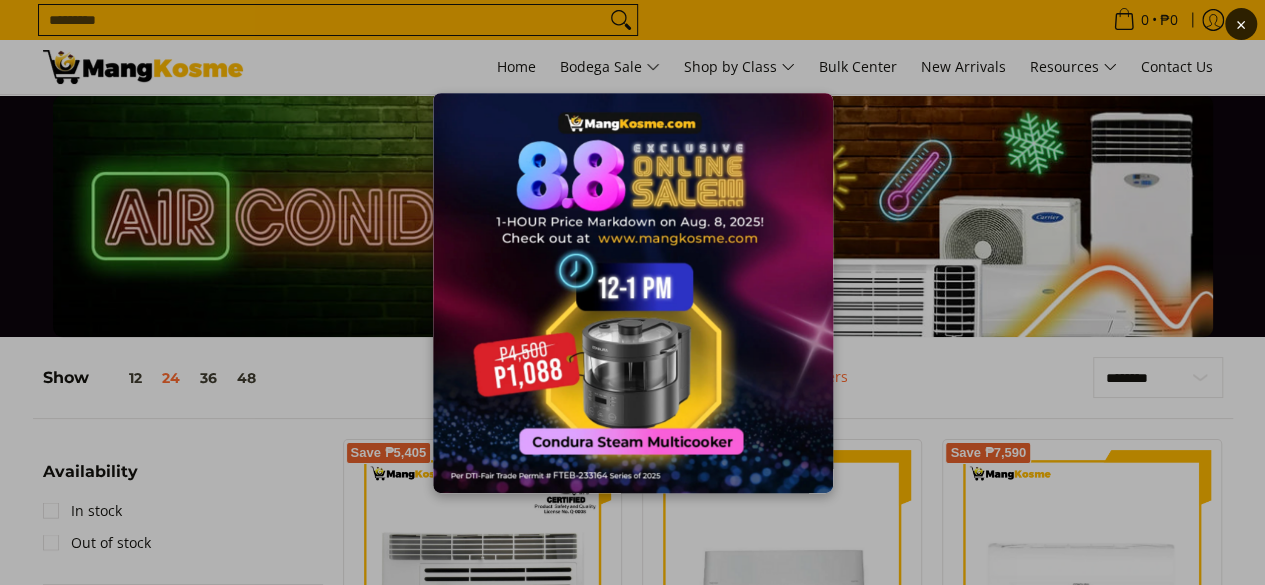 click on "×" at bounding box center [632, 292] 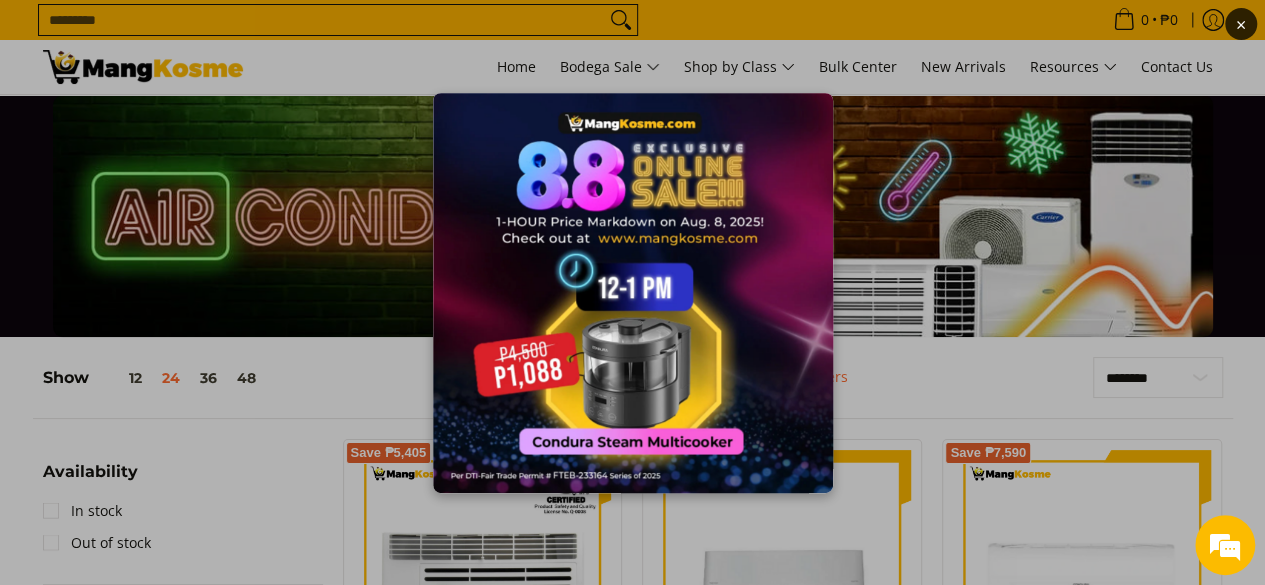 click on "×" at bounding box center (632, 292) 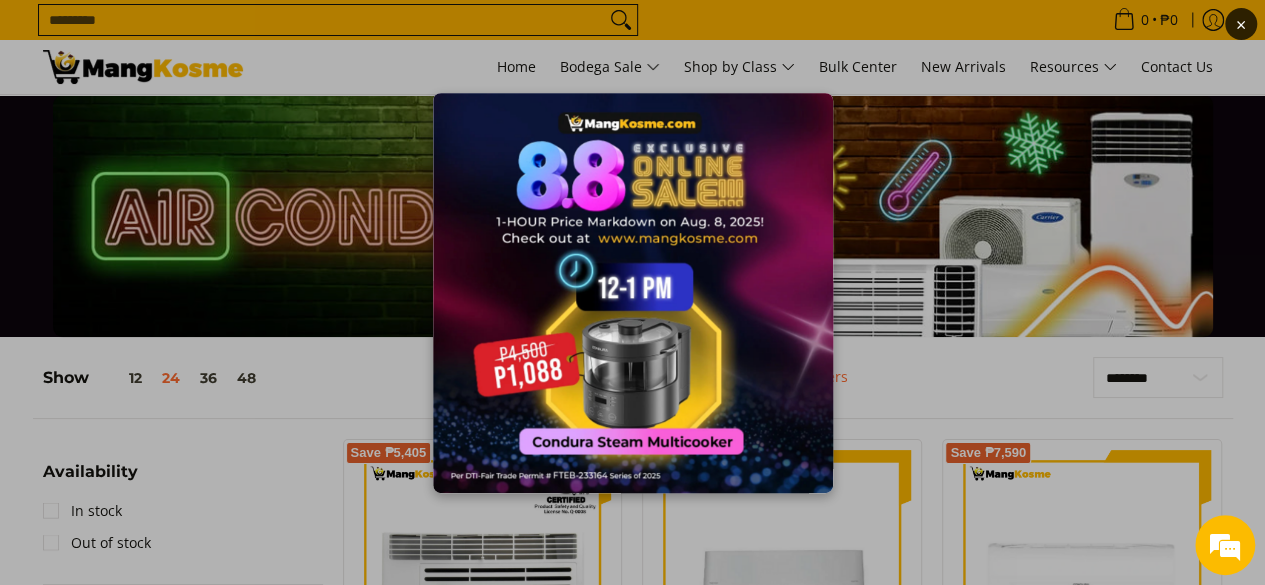 click on "×" at bounding box center (632, 292) 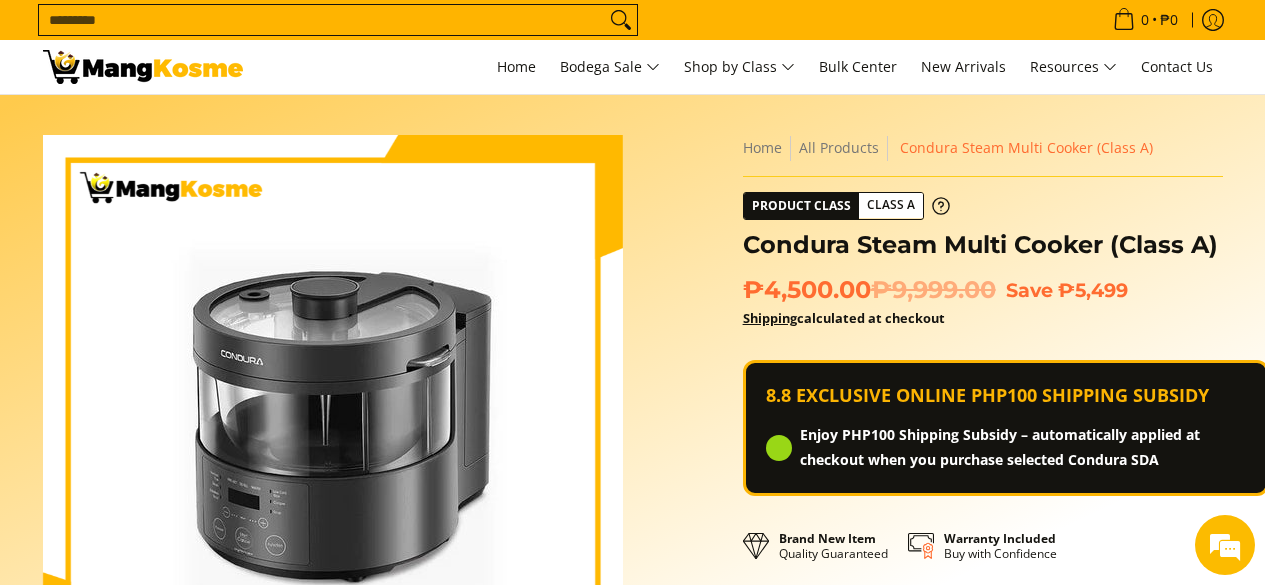 scroll, scrollTop: 0, scrollLeft: 0, axis: both 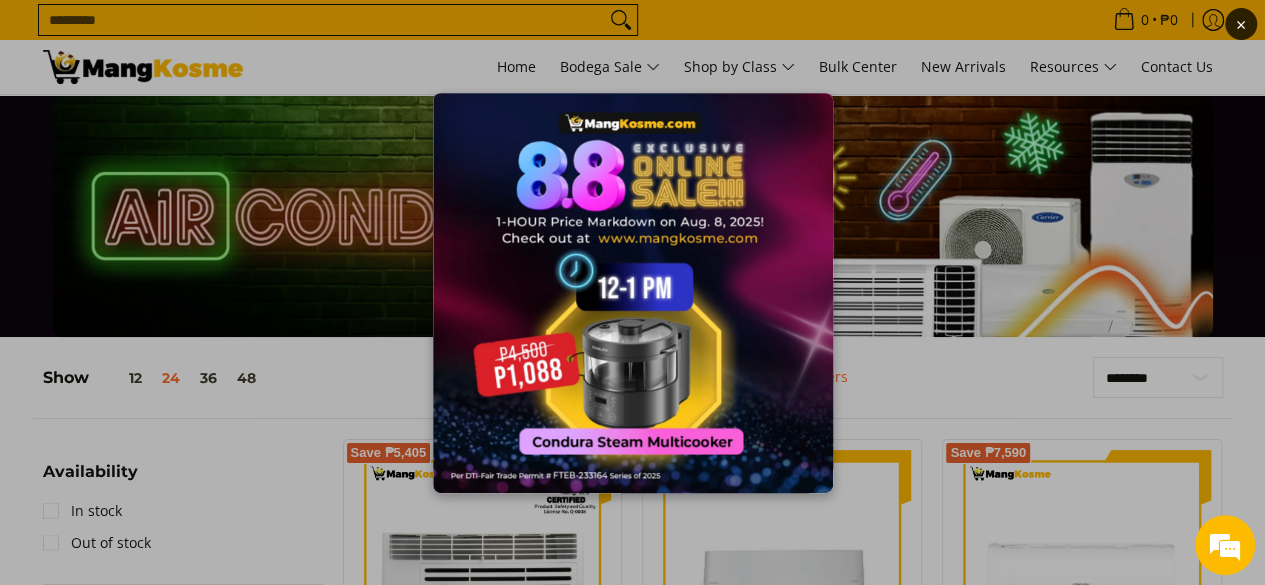 click at bounding box center [633, 293] 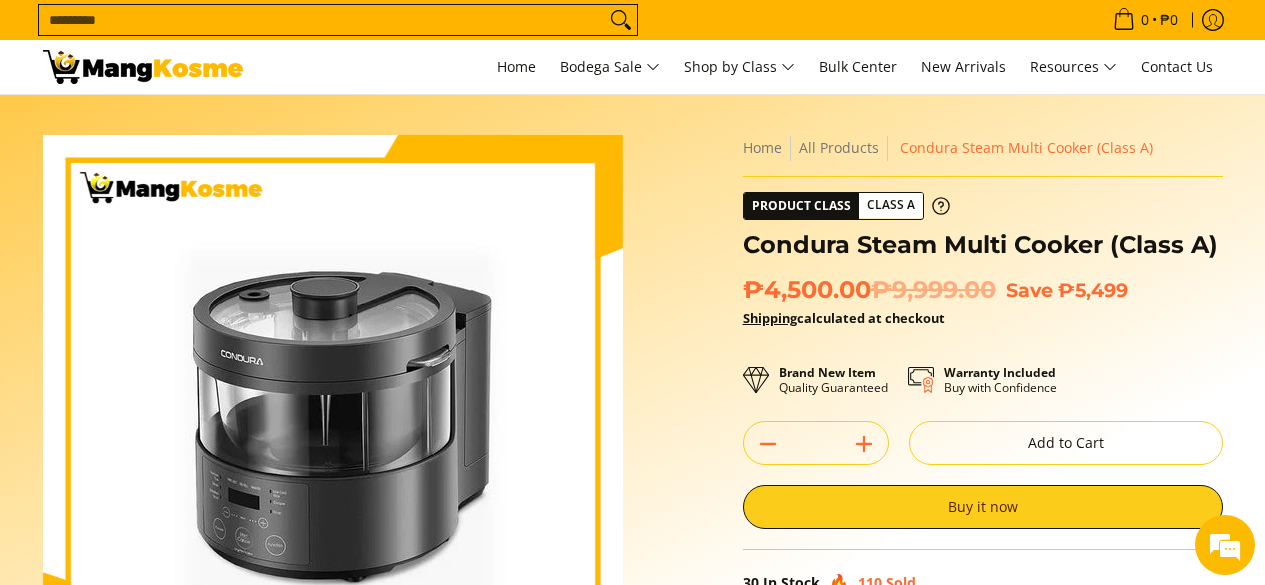 scroll, scrollTop: 0, scrollLeft: 0, axis: both 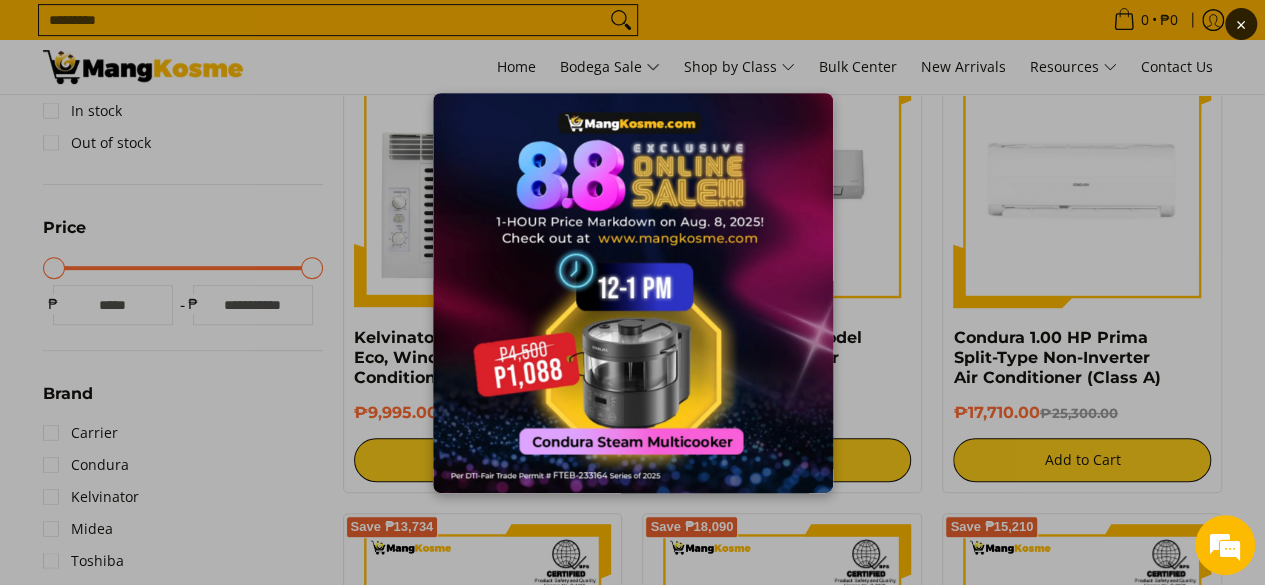 click at bounding box center [633, 293] 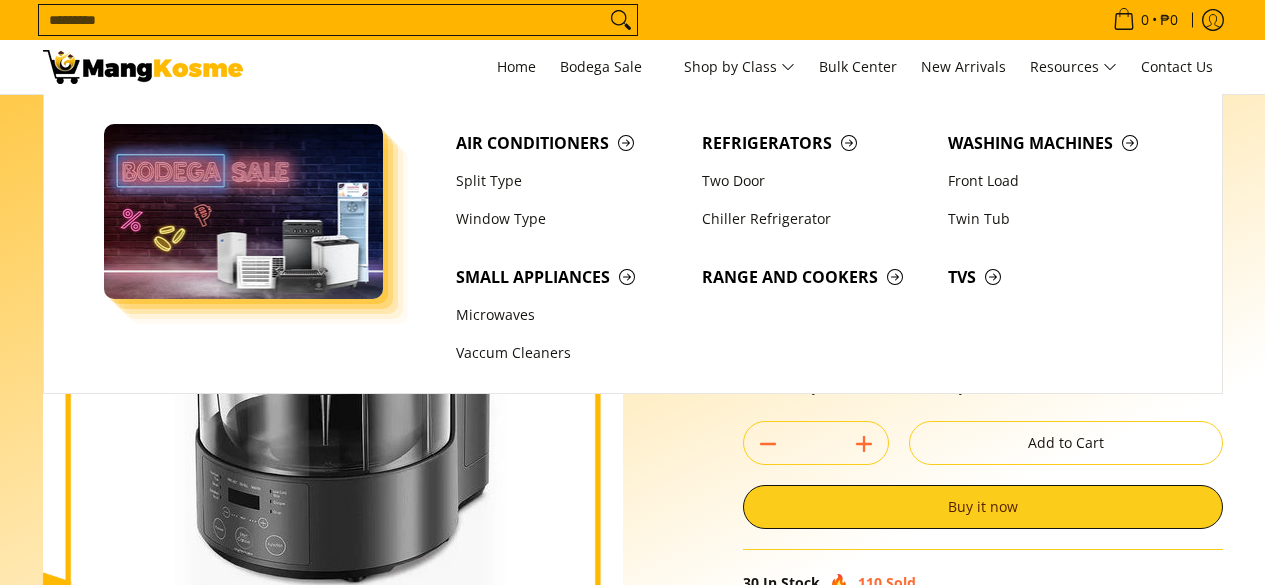 scroll, scrollTop: 0, scrollLeft: 0, axis: both 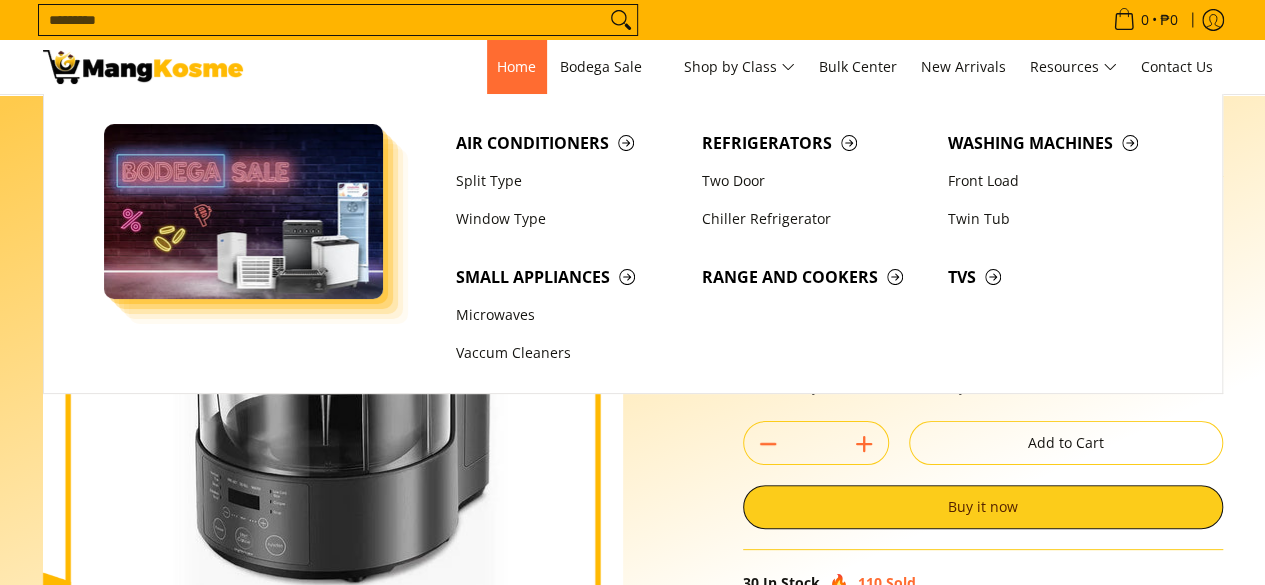 click on "Home" at bounding box center (516, 67) 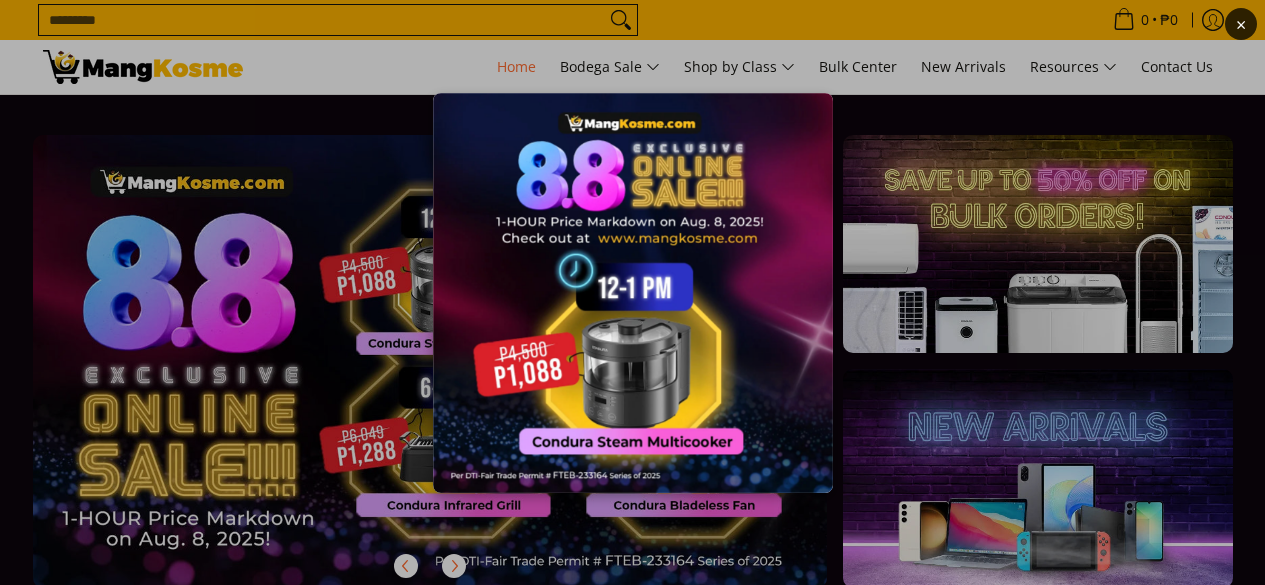 scroll, scrollTop: 0, scrollLeft: 0, axis: both 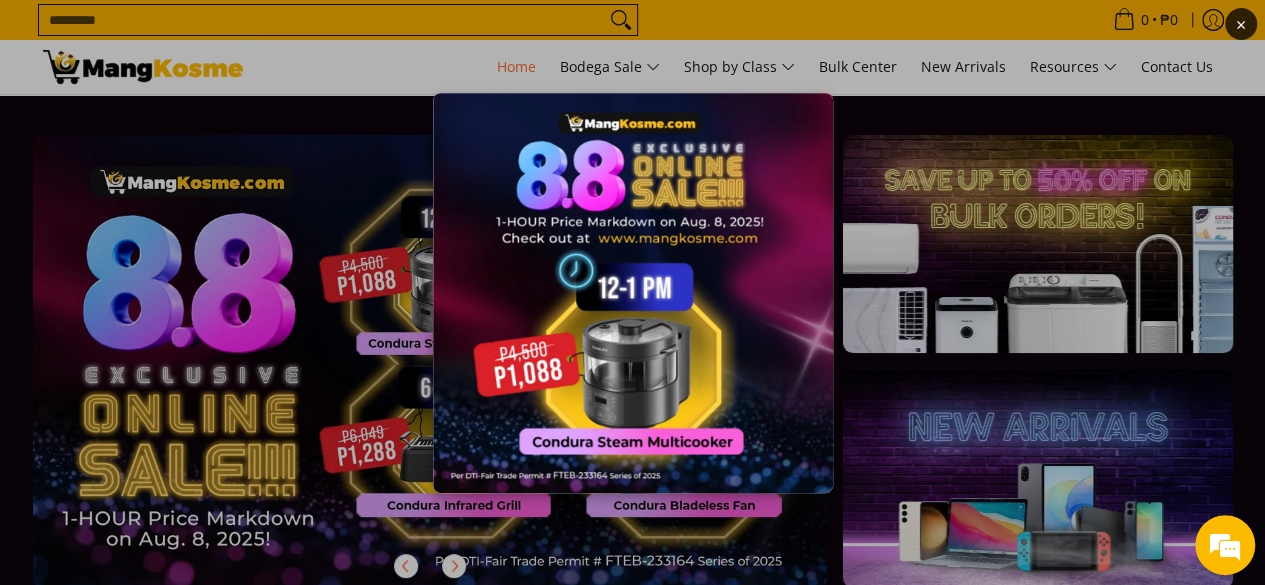 click at bounding box center (633, 293) 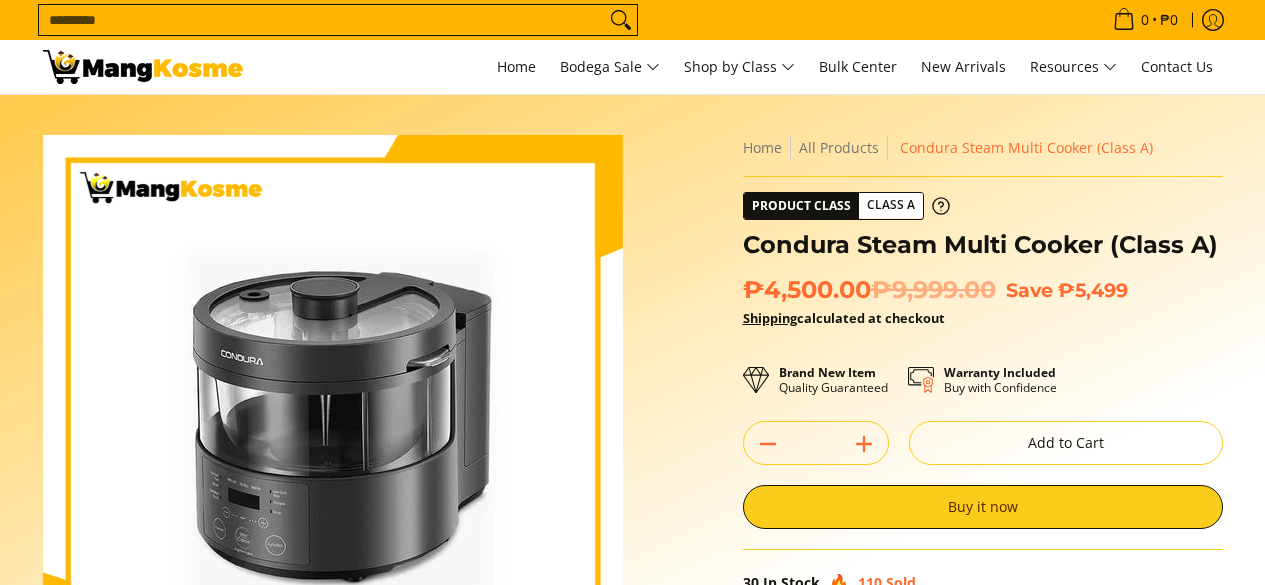 scroll, scrollTop: 0, scrollLeft: 0, axis: both 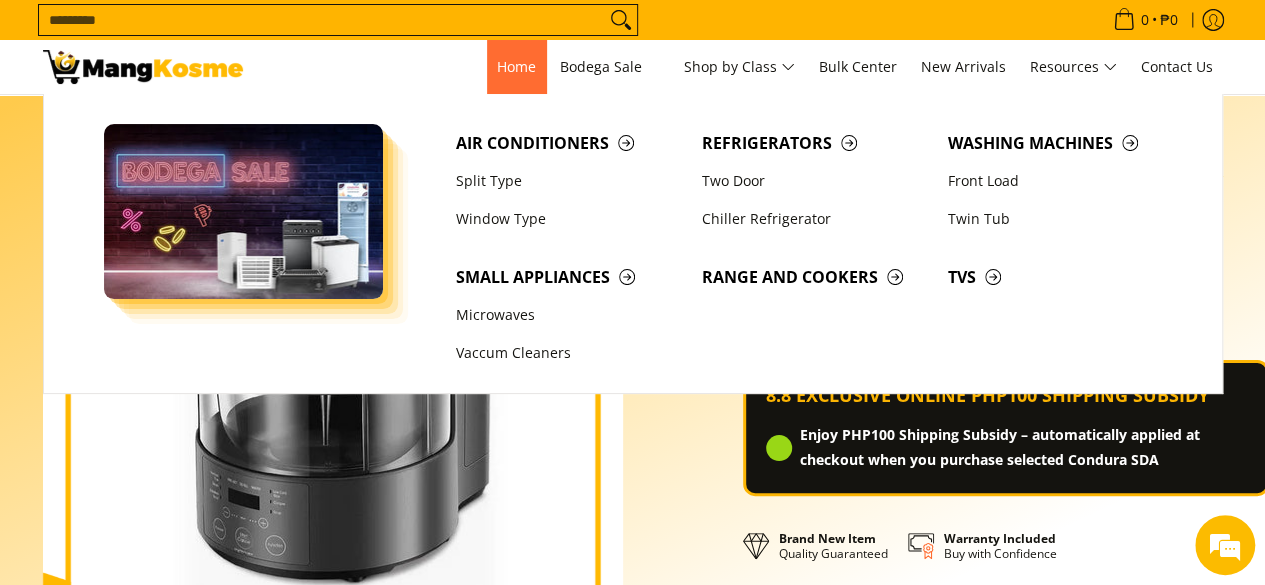 click on "Home" at bounding box center [516, 67] 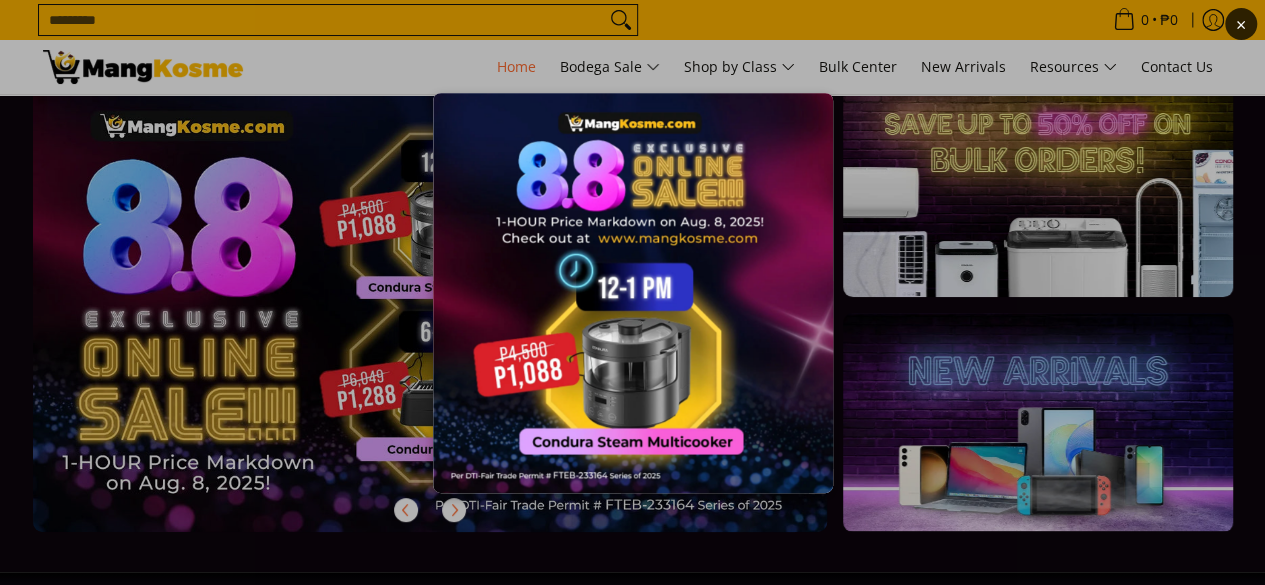 scroll, scrollTop: 100, scrollLeft: 0, axis: vertical 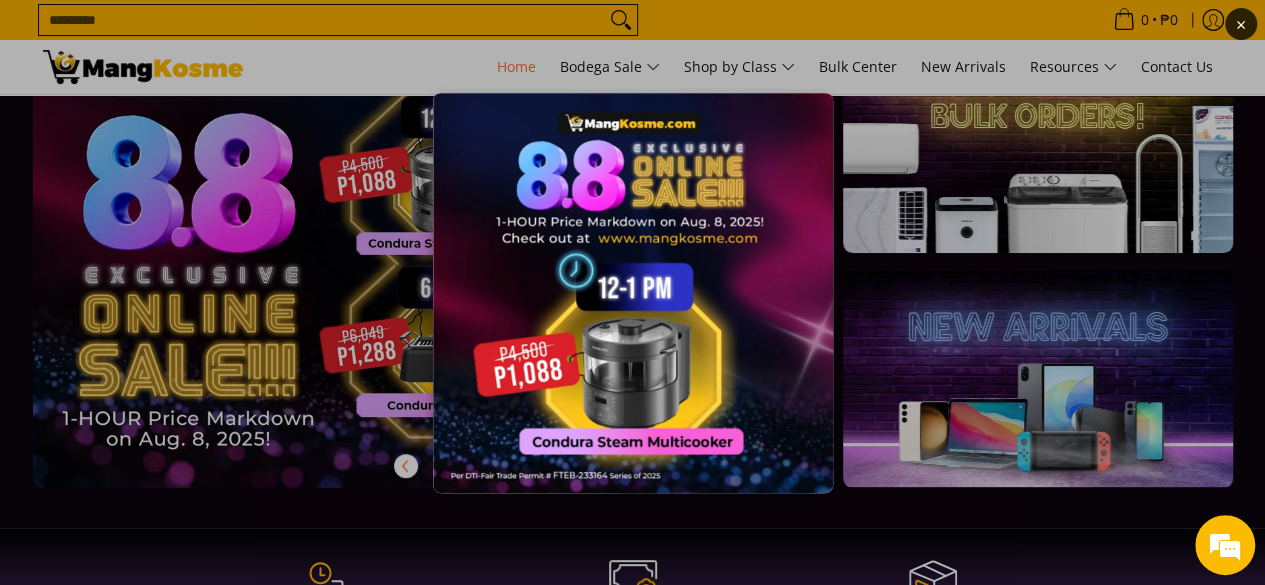 click on "×" at bounding box center [632, 292] 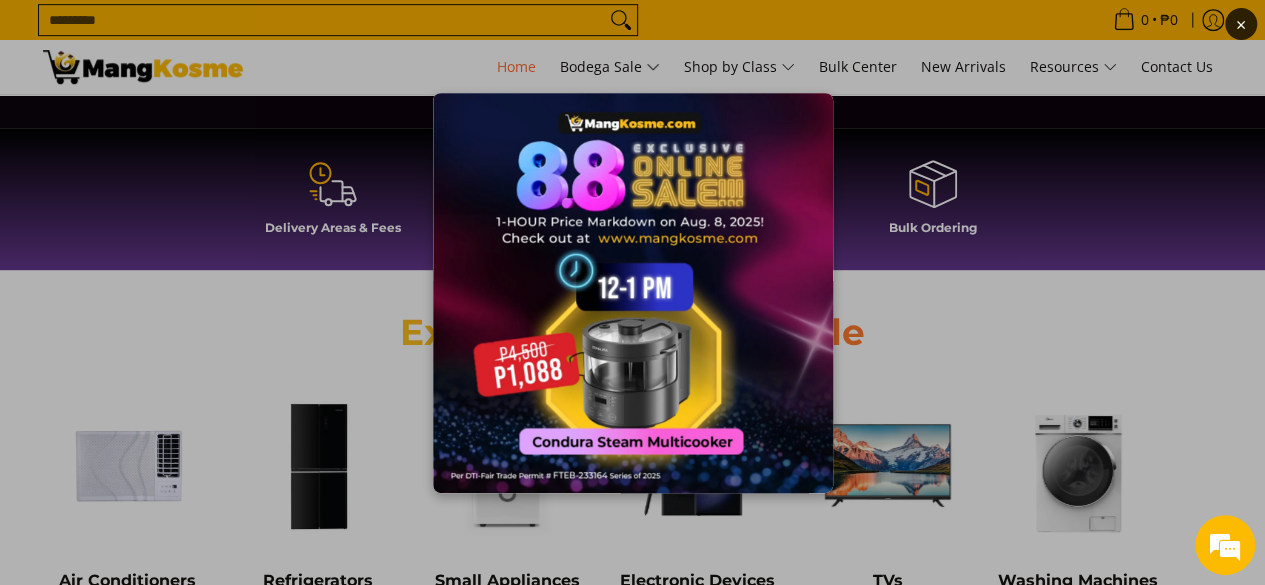 scroll, scrollTop: 600, scrollLeft: 0, axis: vertical 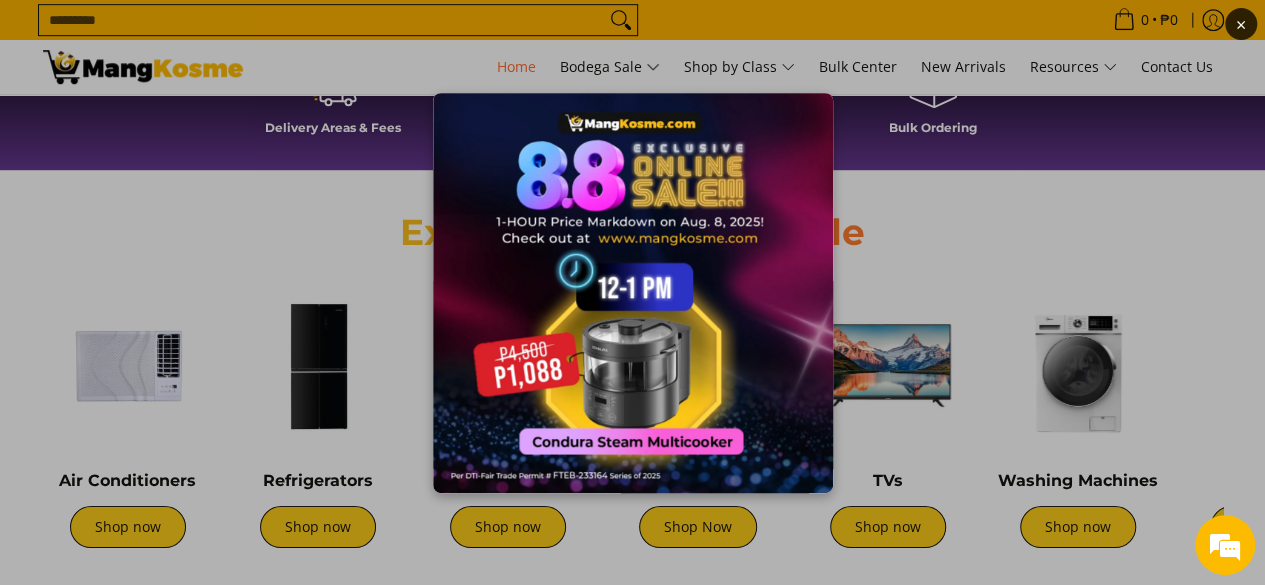 click on "×" at bounding box center (632, 292) 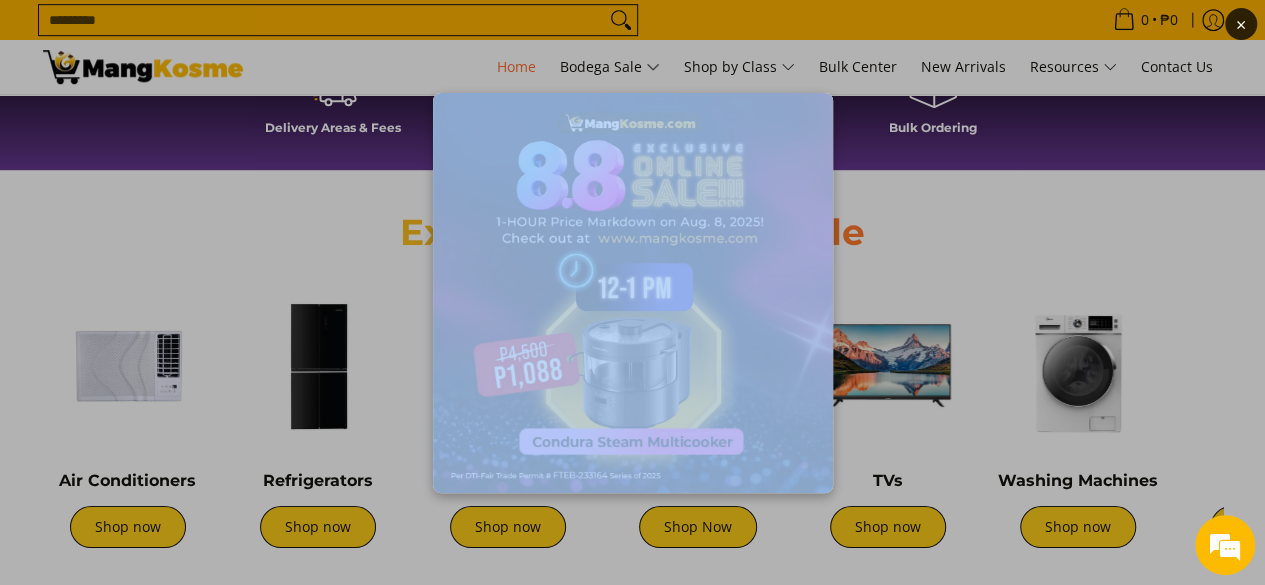 click on "×" at bounding box center [632, 292] 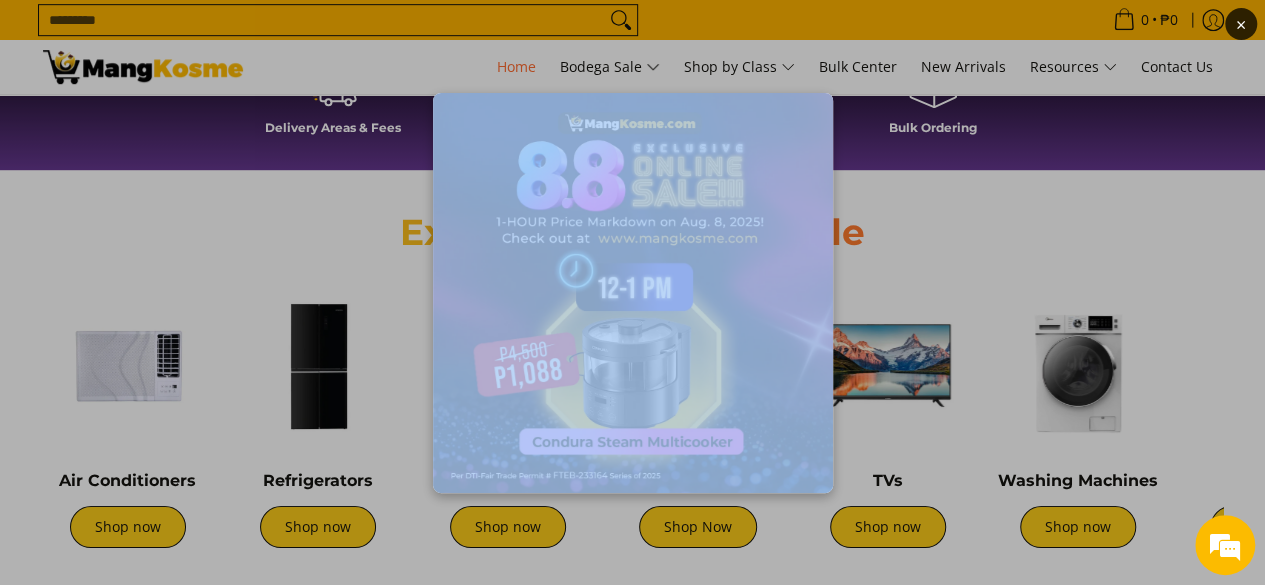 scroll, scrollTop: 0, scrollLeft: 0, axis: both 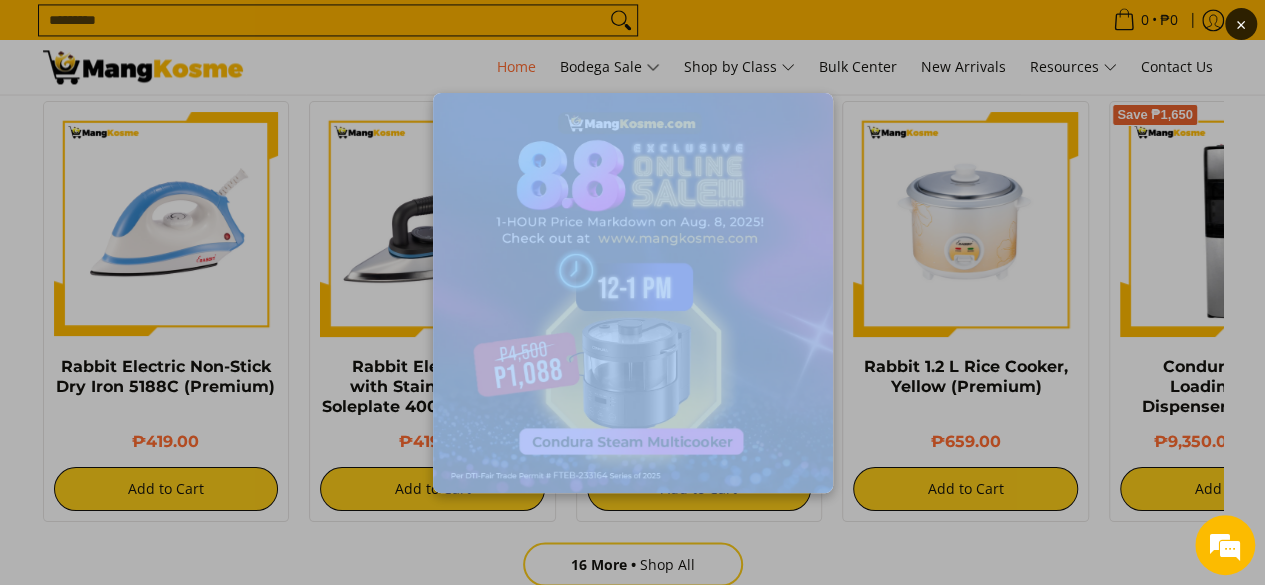 click on "×" at bounding box center (632, 292) 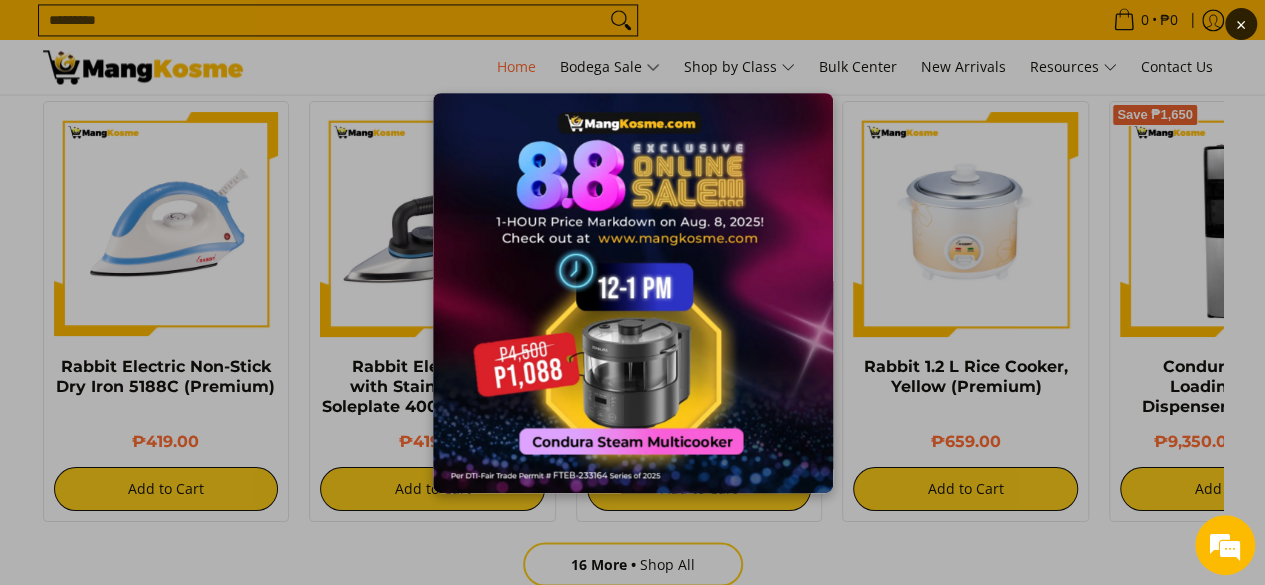 click on "×" at bounding box center [632, 292] 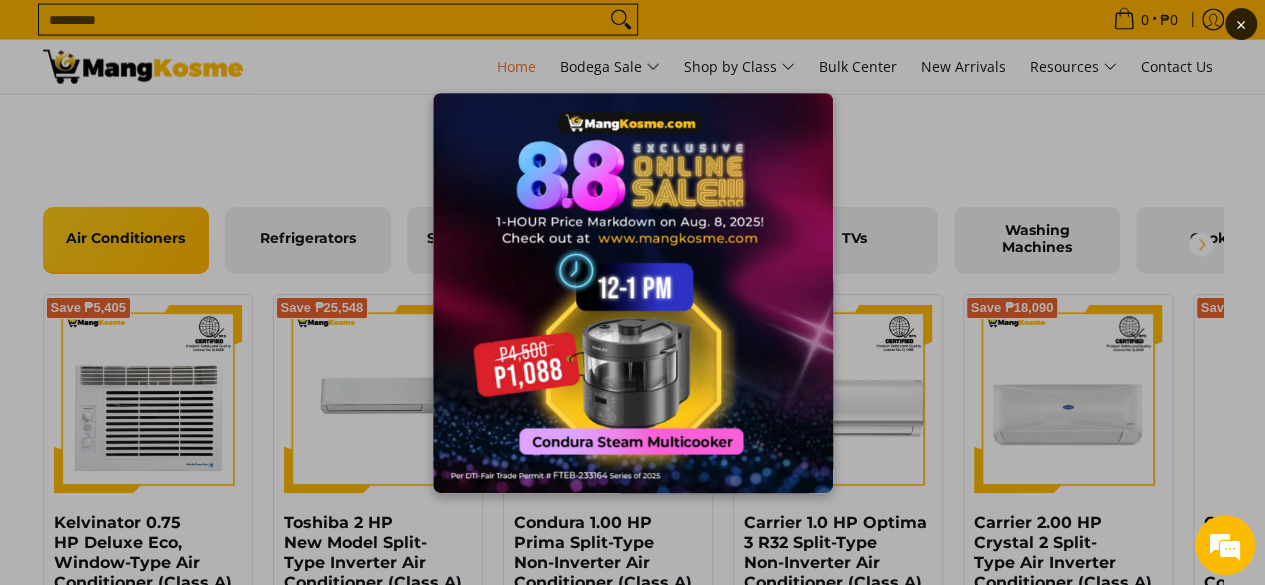 scroll, scrollTop: 2300, scrollLeft: 0, axis: vertical 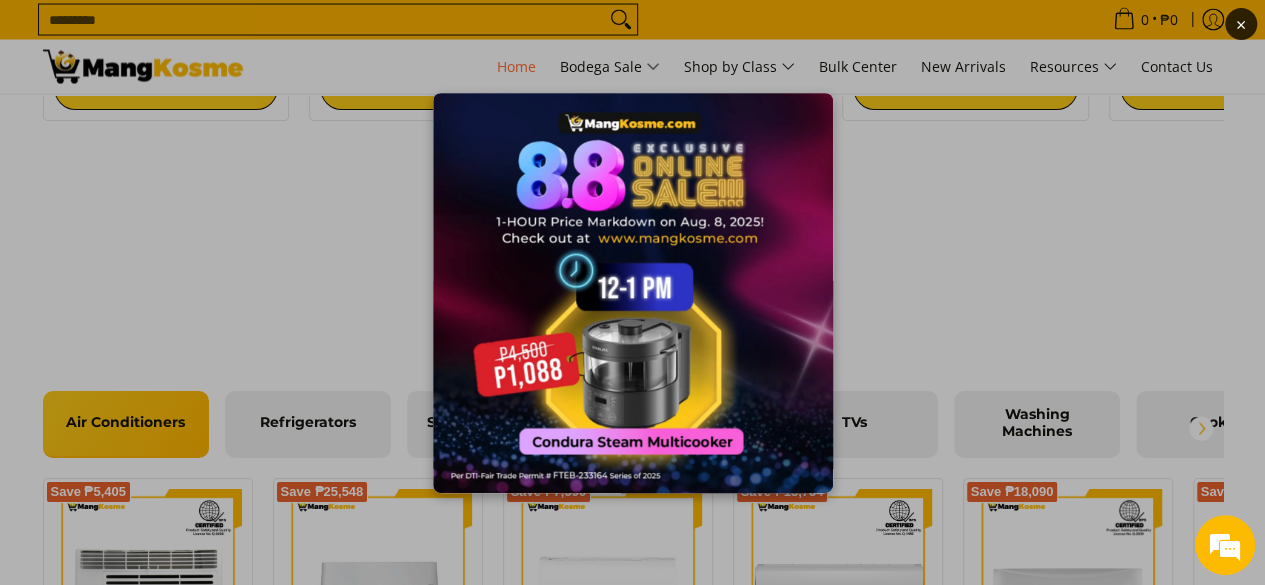 click on "×" at bounding box center (1241, 24) 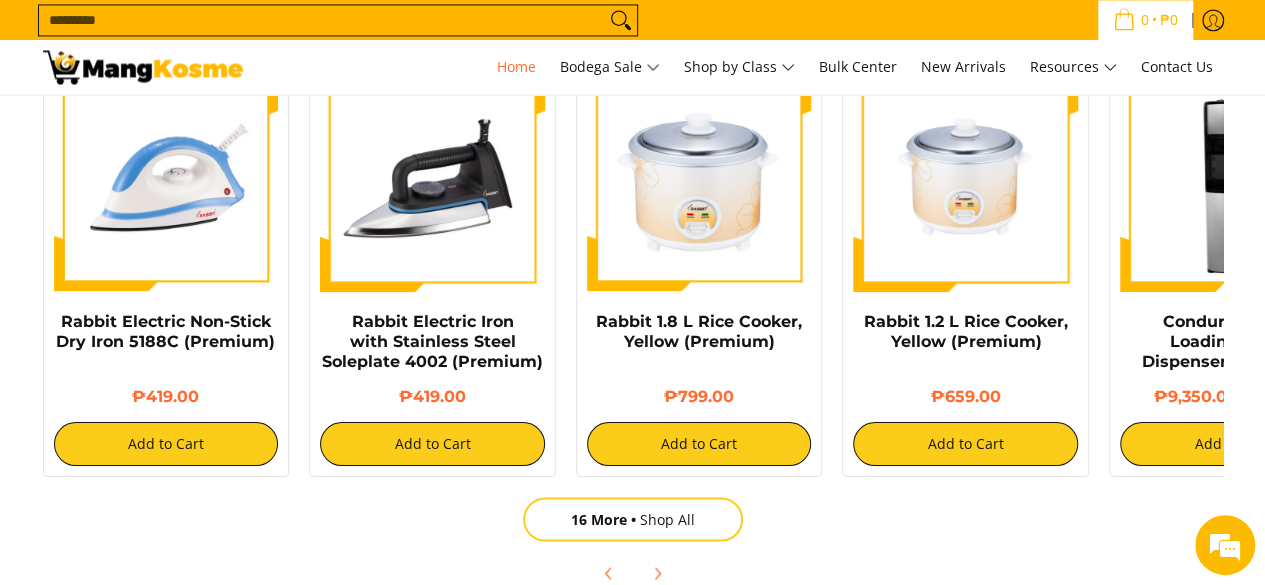 scroll, scrollTop: 1600, scrollLeft: 0, axis: vertical 